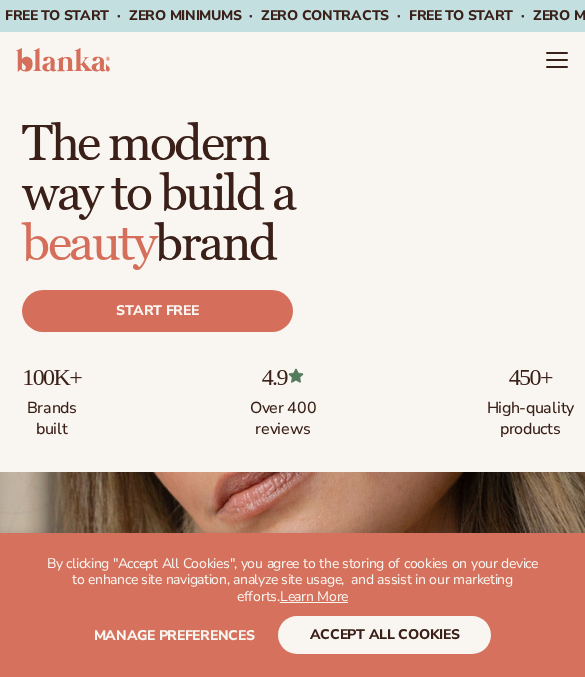 scroll, scrollTop: 0, scrollLeft: 0, axis: both 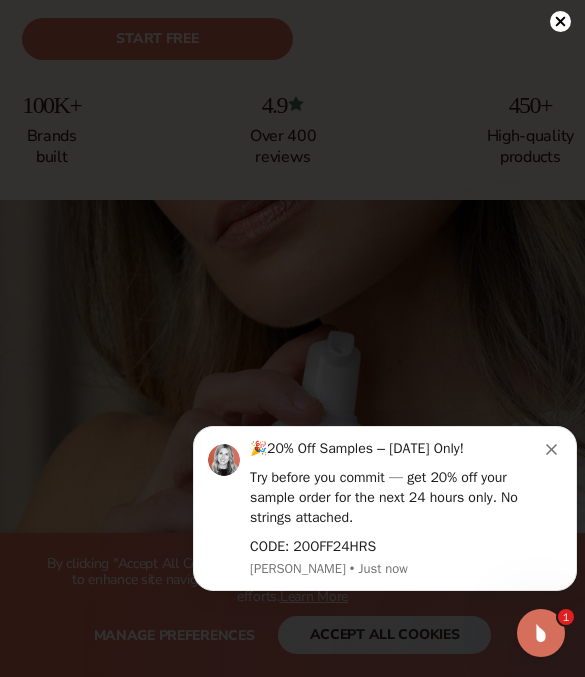 click 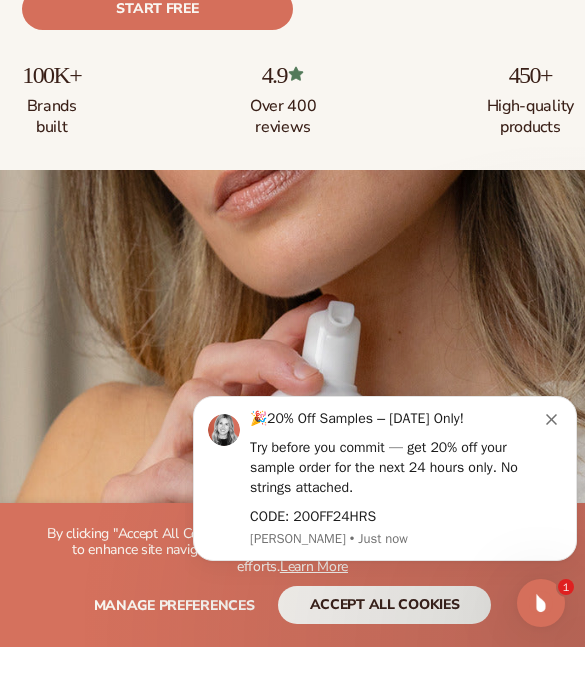 scroll, scrollTop: 302, scrollLeft: 0, axis: vertical 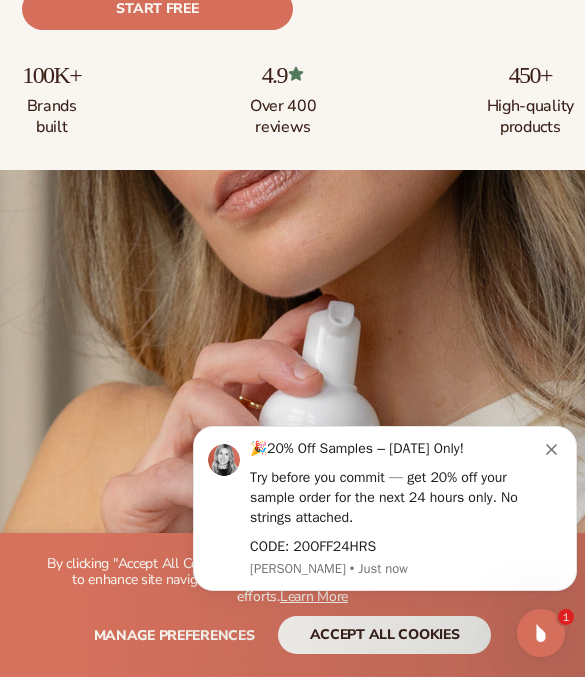 click on "🎉  20% Off Samples – [DATE] Only!   Try before you commit — get 20% off your sample order for the next 24 hours only. No strings attached.   CODE: 20OFF24HRS [PERSON_NAME] • Just now" at bounding box center [385, 508] 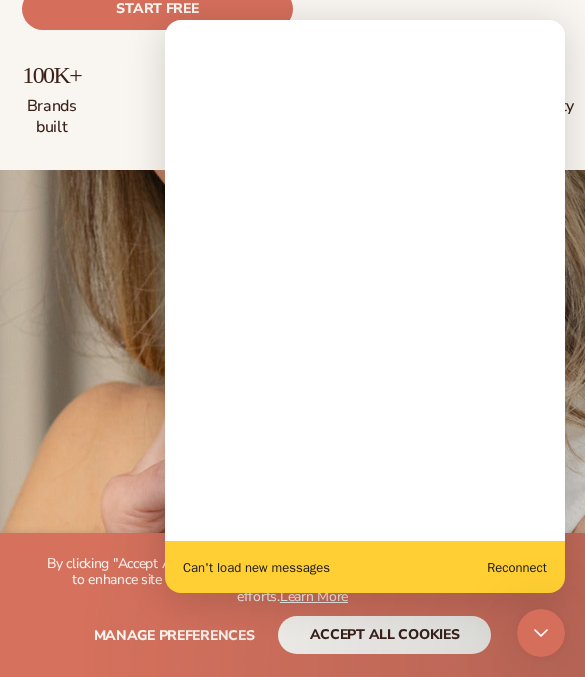 scroll, scrollTop: 0, scrollLeft: 0, axis: both 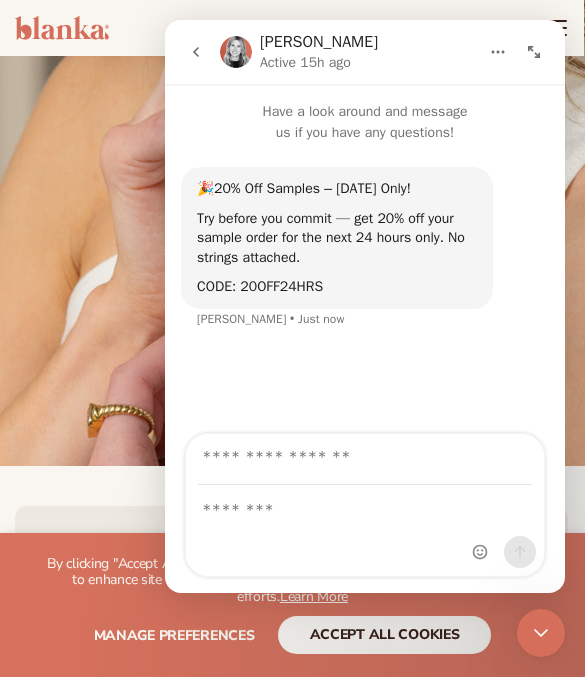 click on "WE USE COOKIES By clicking "Accept All Cookies", you agree to the storing of cookies on your device to enhance site navigation, analyze site usage,  and assist in our marketing efforts.  Learn More  Manage preferences accept all cookies DECLINE" at bounding box center (292, 605) 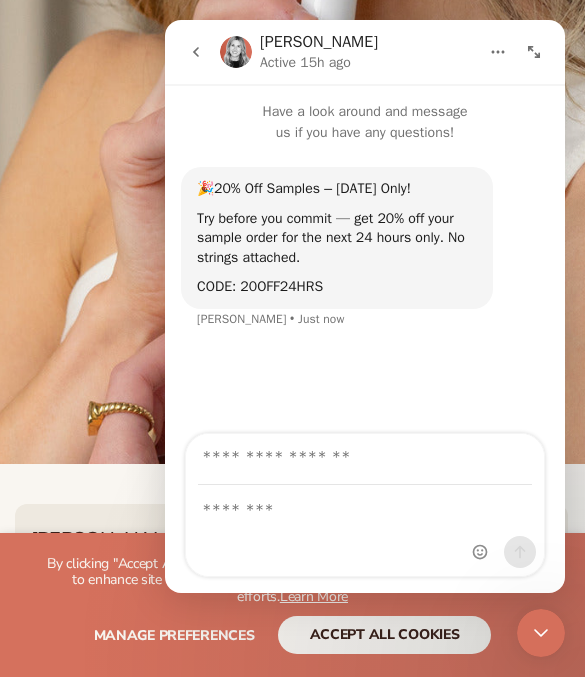 click 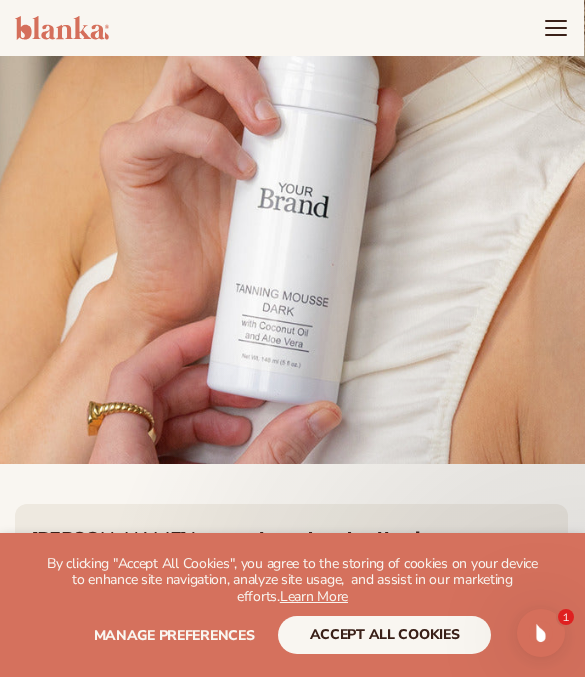 scroll, scrollTop: 430, scrollLeft: 1, axis: both 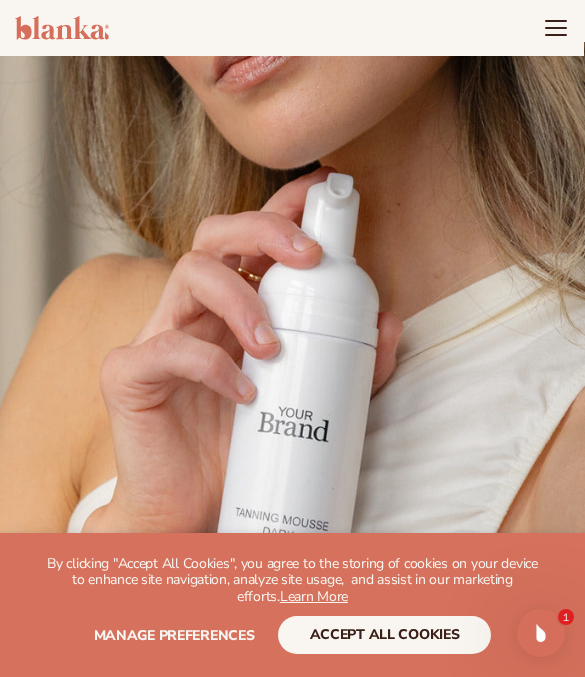 click 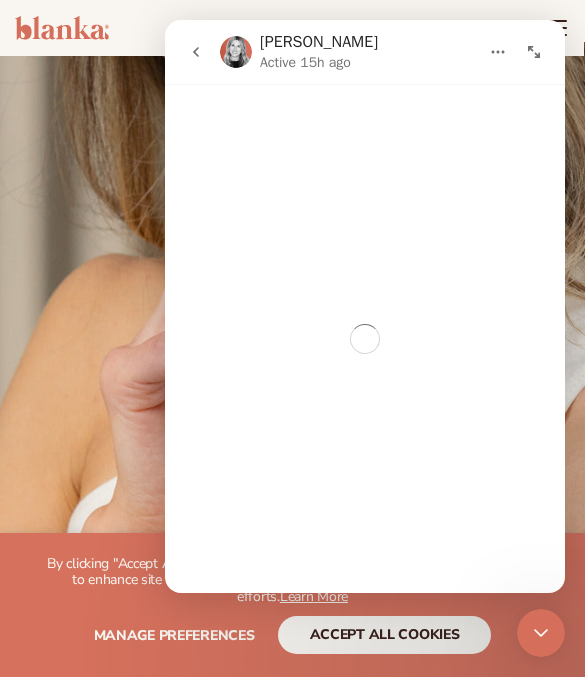 scroll, scrollTop: 206, scrollLeft: 1, axis: both 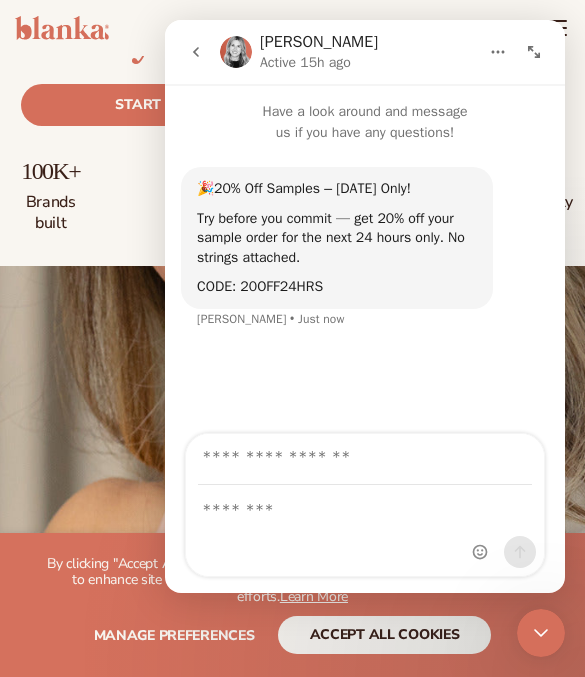 click 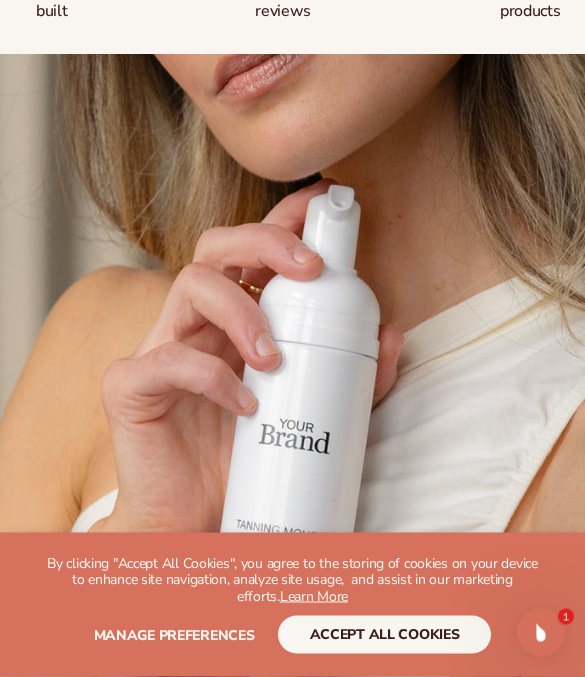 scroll, scrollTop: 430, scrollLeft: 0, axis: vertical 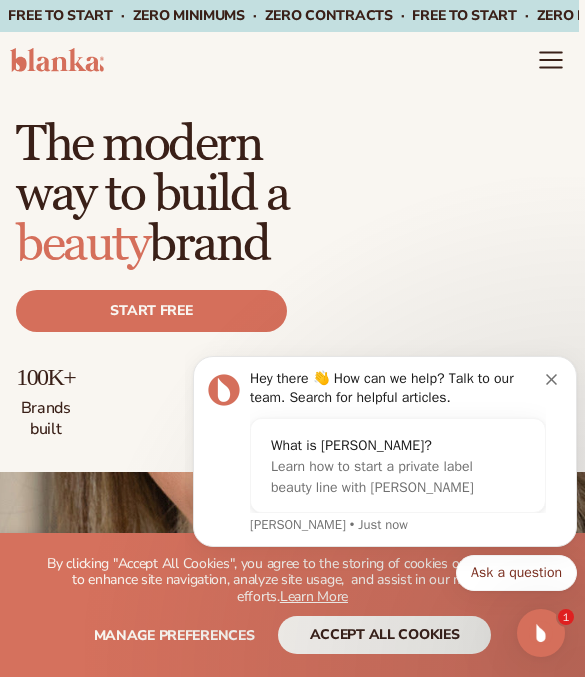 click 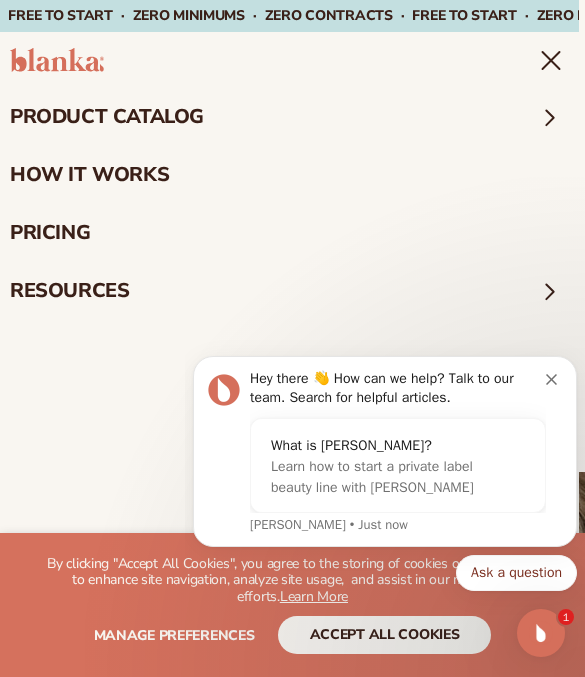 click on "product catalog" at bounding box center [286, 117] 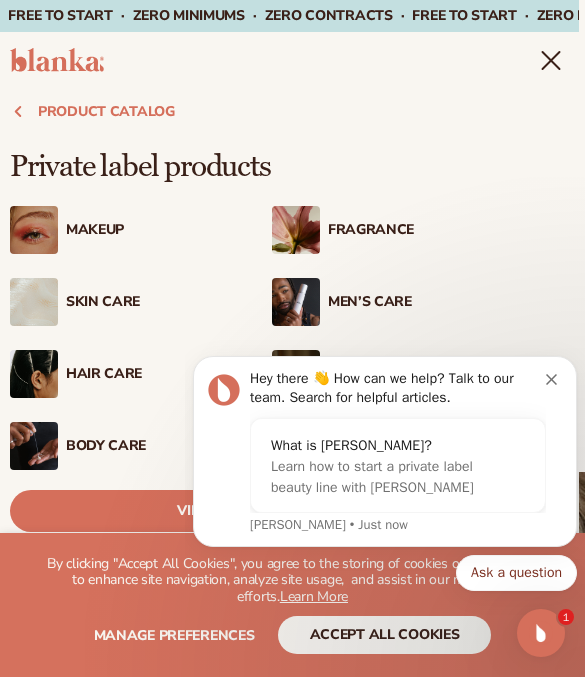 click on "Hey there 👋 How can we help? Talk to our team. Search for helpful articles.   What is [PERSON_NAME]? Learn how to start a private label beauty line with [PERSON_NAME] • Just now" at bounding box center [385, 451] 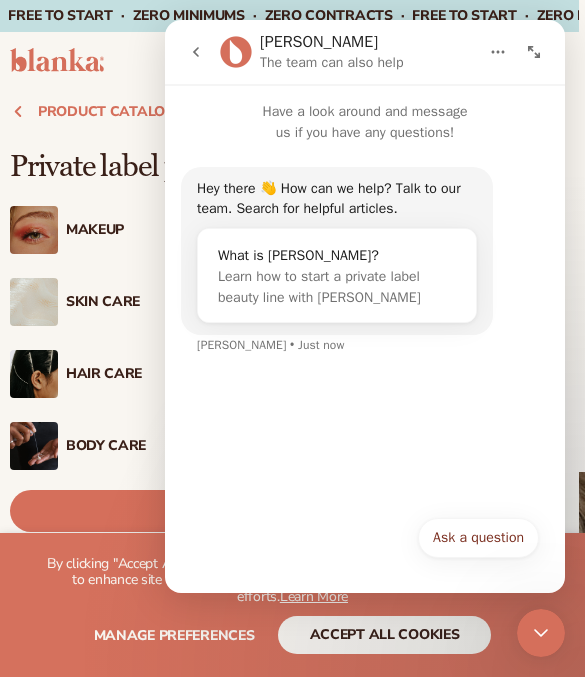 click 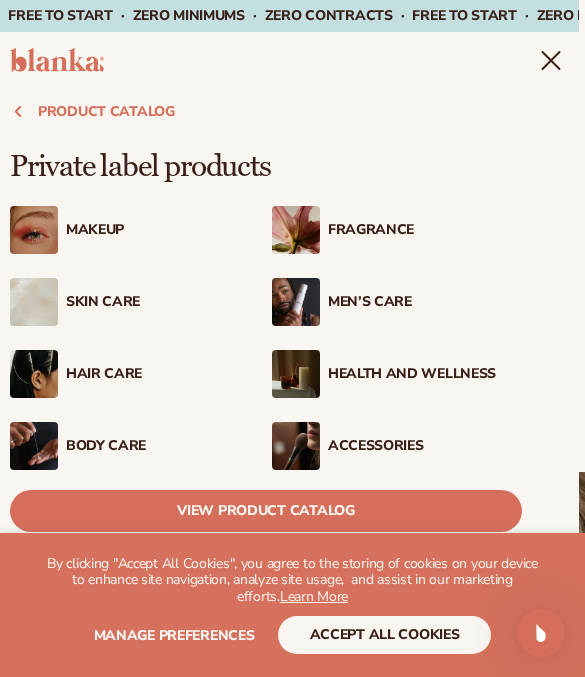 click on "accept all cookies" at bounding box center [385, 635] 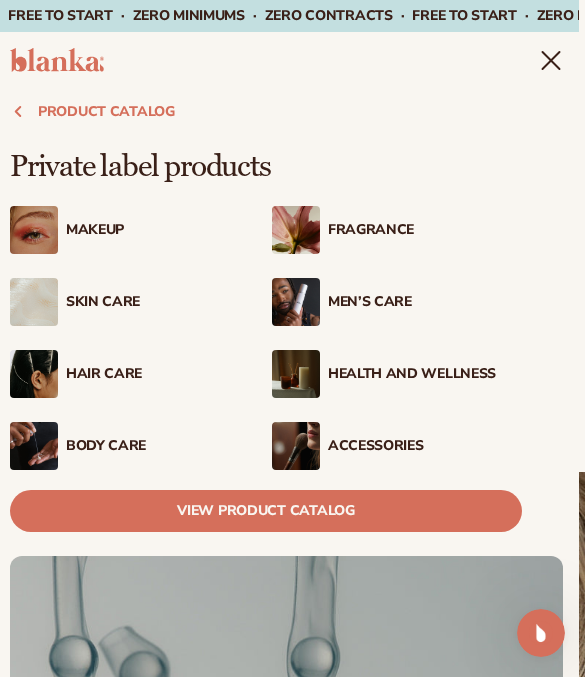 click on "Makeup" at bounding box center [163, 230] 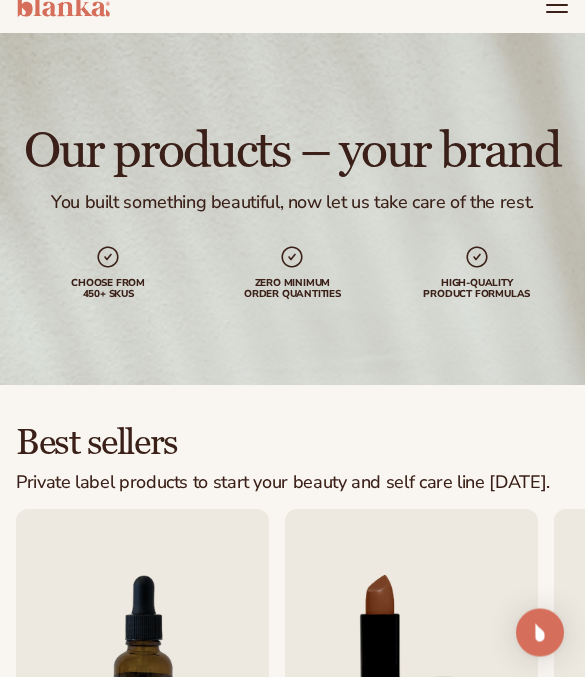 scroll, scrollTop: 0, scrollLeft: 0, axis: both 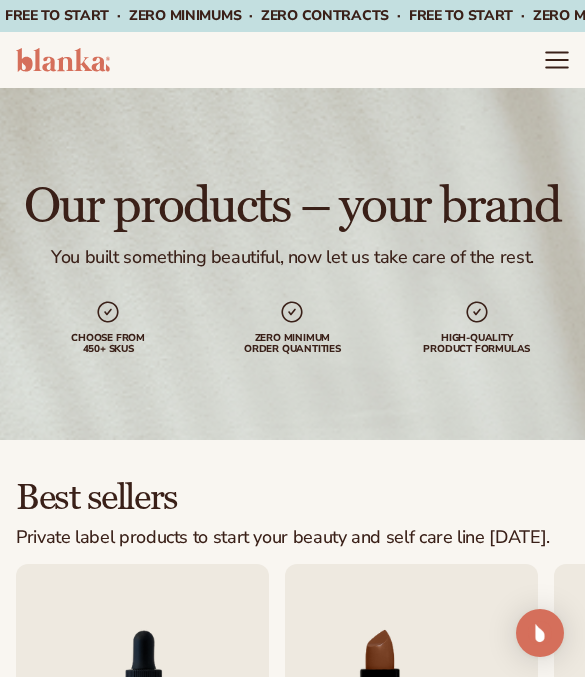 click 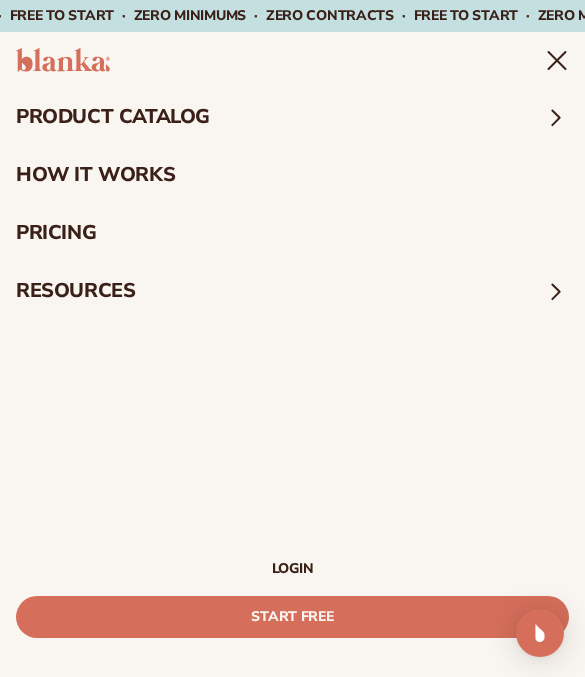 click on "product catalog" at bounding box center (292, 117) 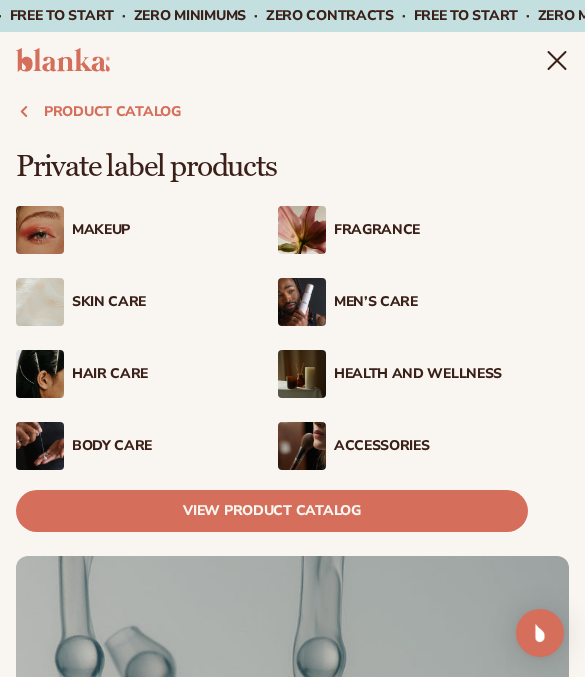 click on "Skin Care" at bounding box center (169, 302) 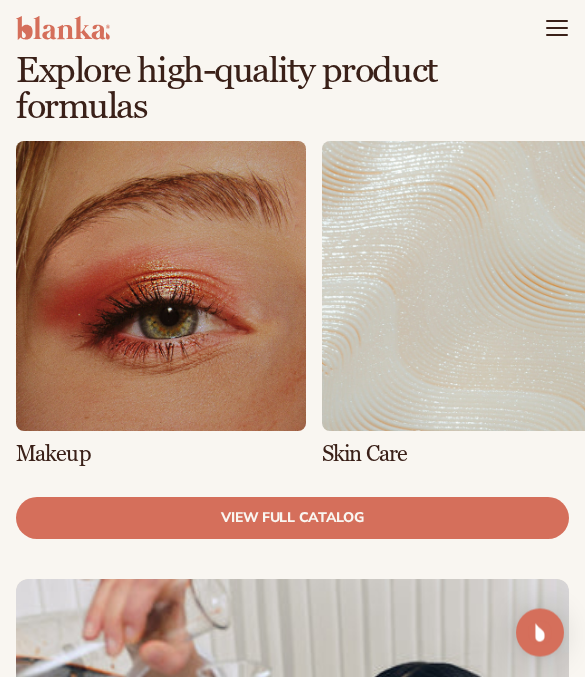 scroll, scrollTop: 1146, scrollLeft: 0, axis: vertical 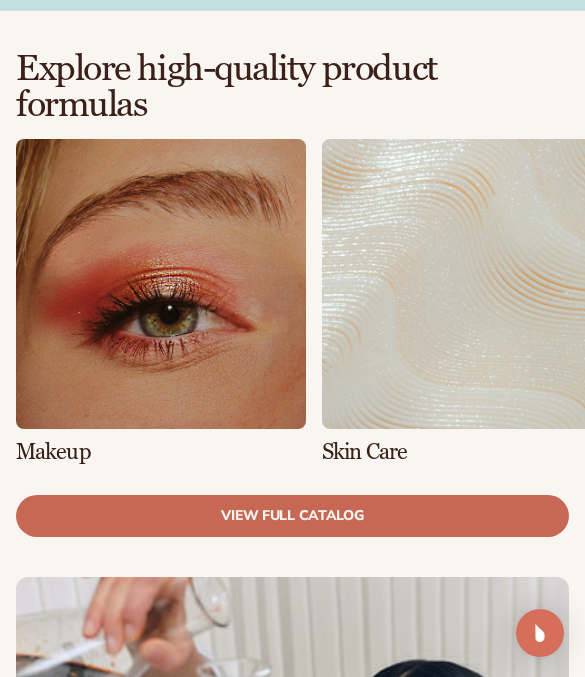 click on "view full catalog" at bounding box center [292, 516] 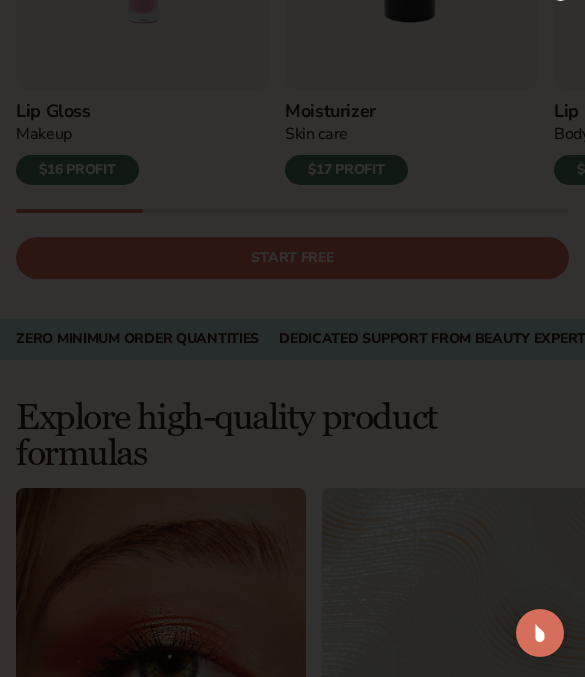 scroll, scrollTop: 793, scrollLeft: 0, axis: vertical 